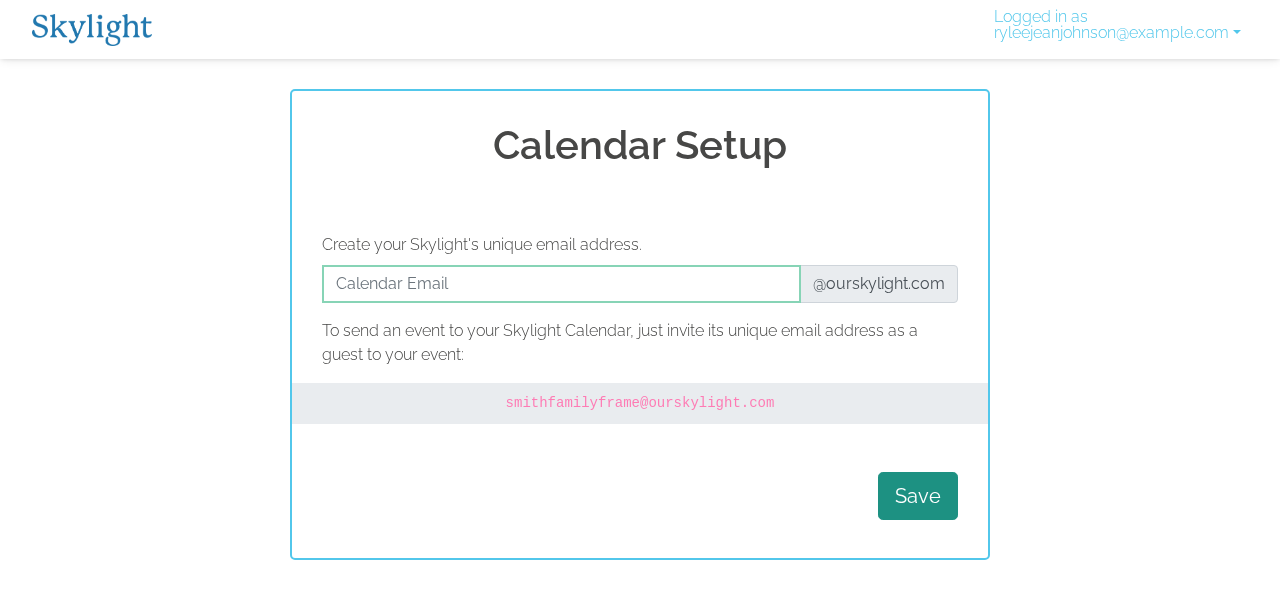 scroll, scrollTop: 0, scrollLeft: 0, axis: both 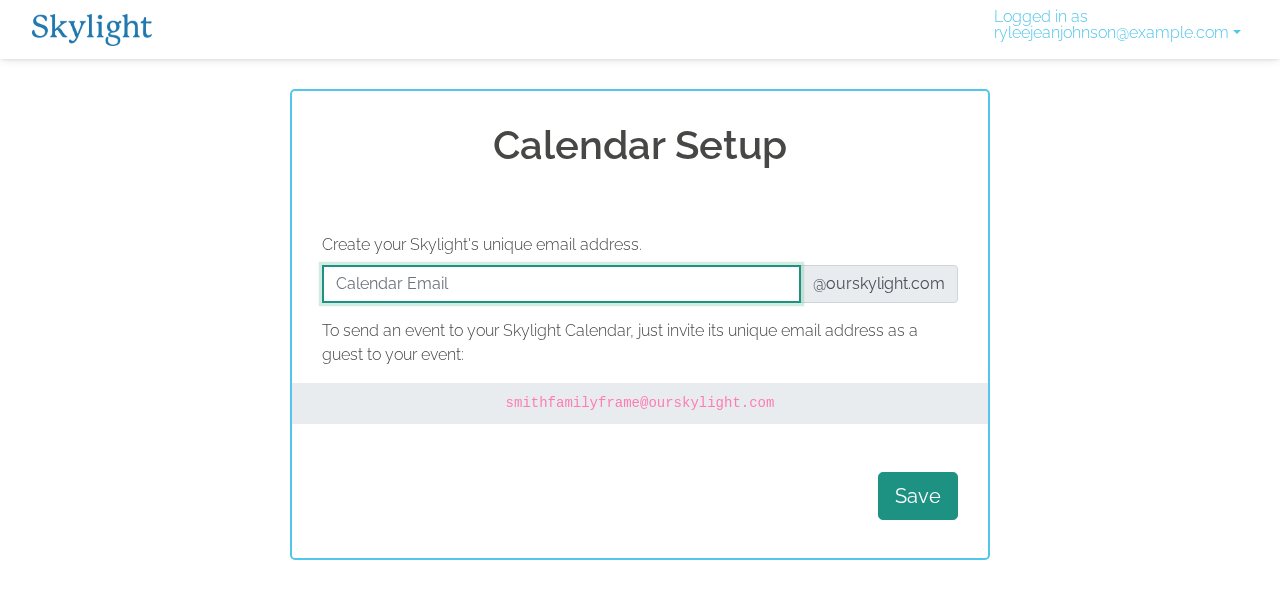 click at bounding box center (561, 284) 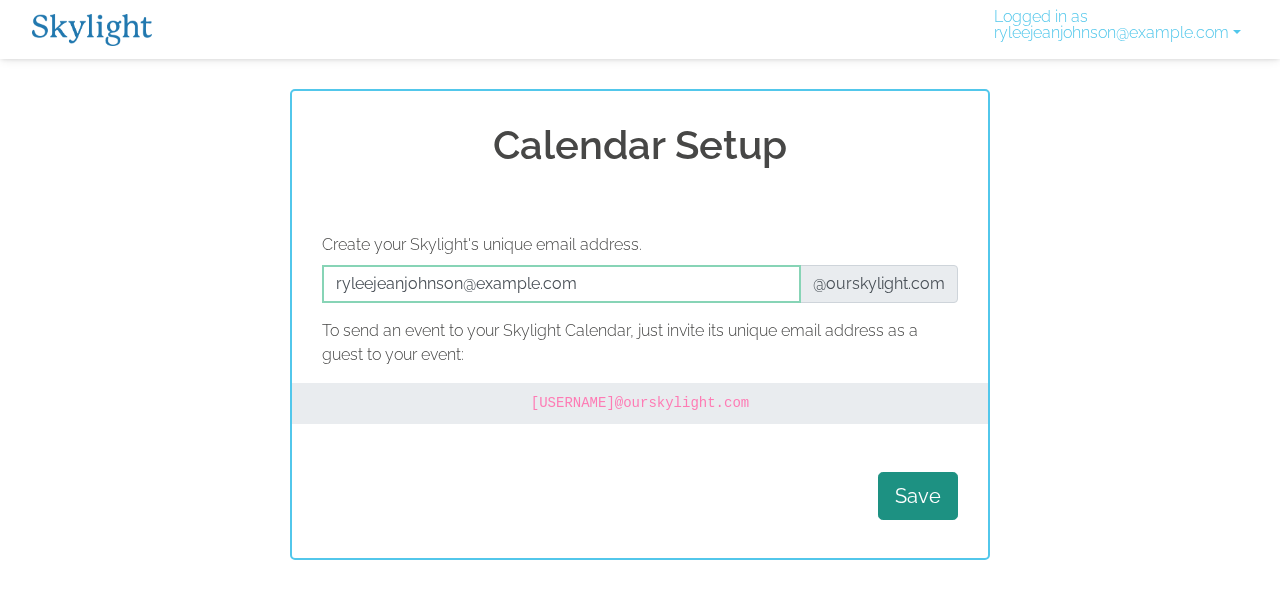click on "ryleejeanjohnson @ourskylight.com" at bounding box center (640, 403) 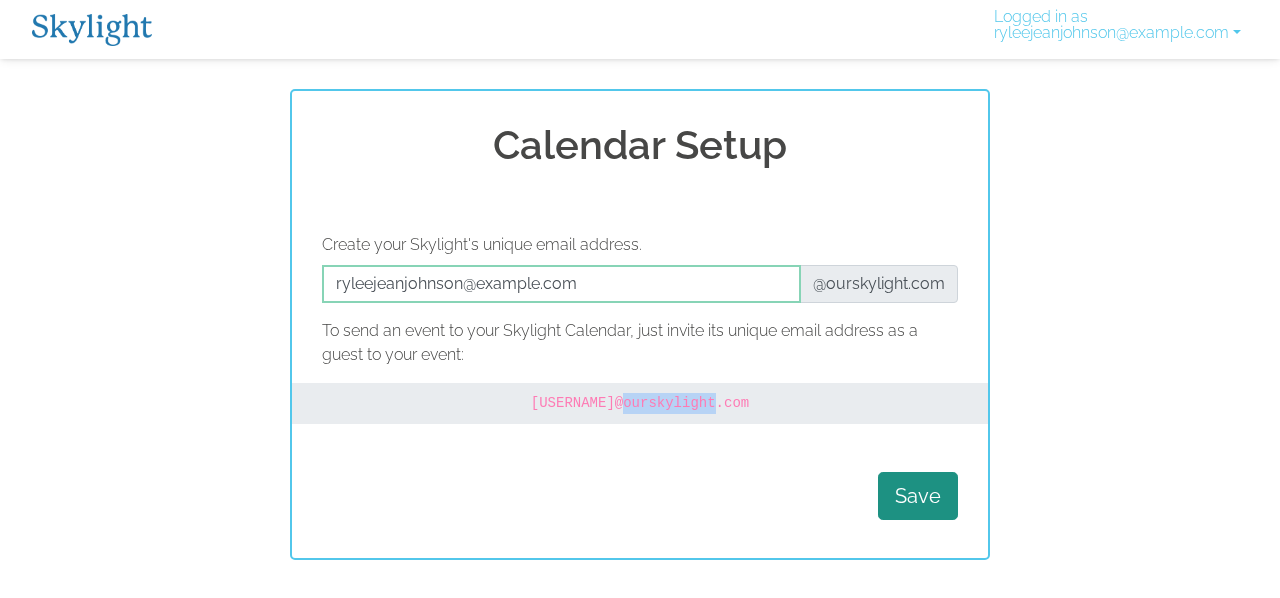 click on "ryleejeanjohnson @ourskylight.com" at bounding box center [640, 403] 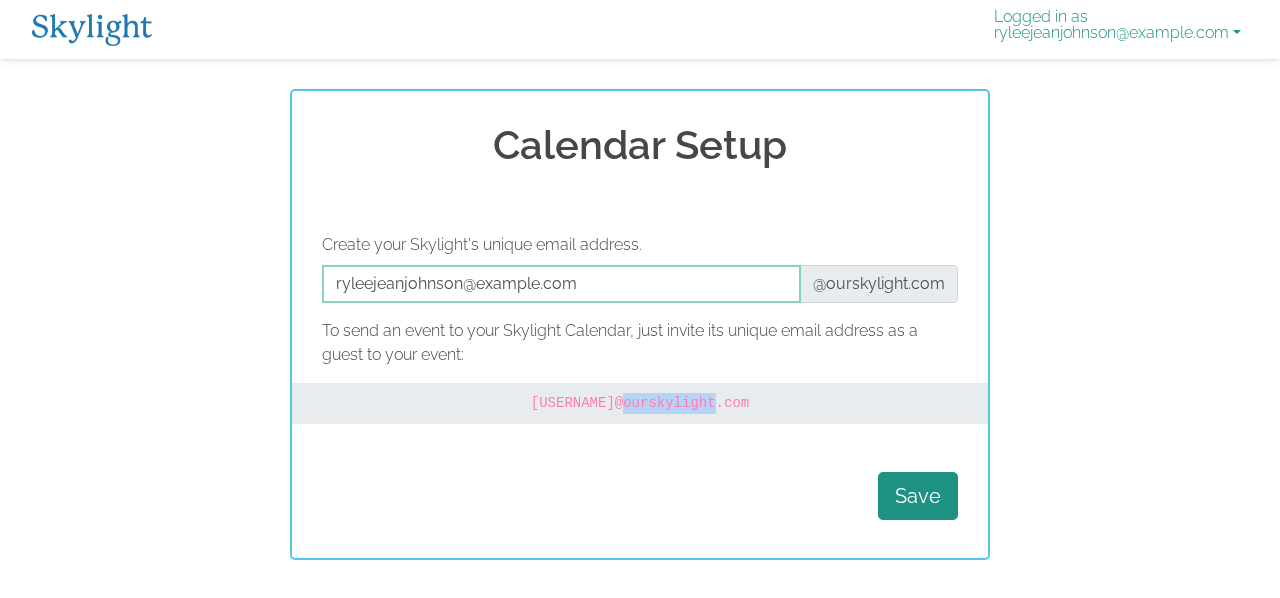 click on "Logged in as ryleejeanjohnson@gmail.com" at bounding box center (1117, 29) 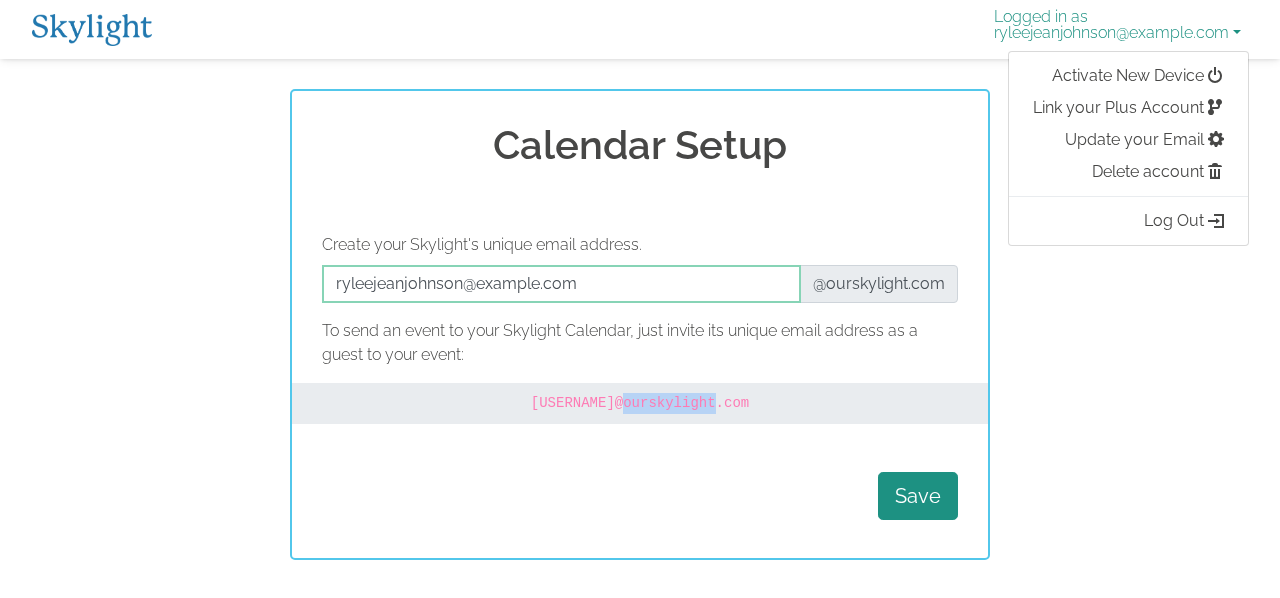 click on "Logged in as ryleejeanjohnson@gmail.com" at bounding box center [1117, 29] 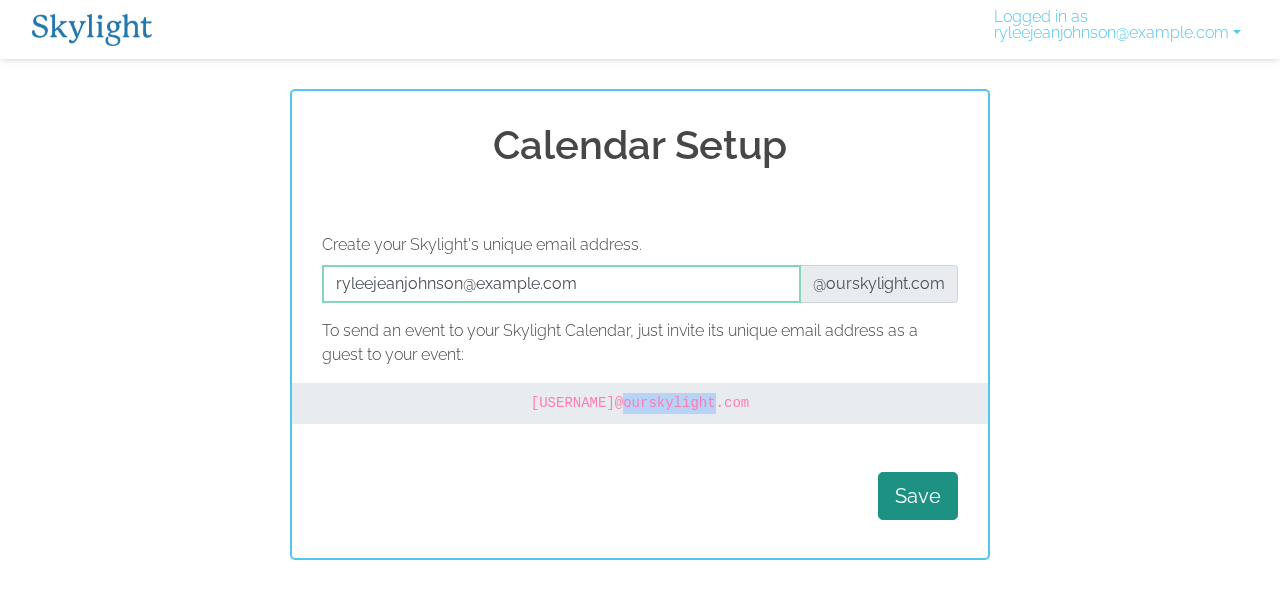 click at bounding box center (92, 30) 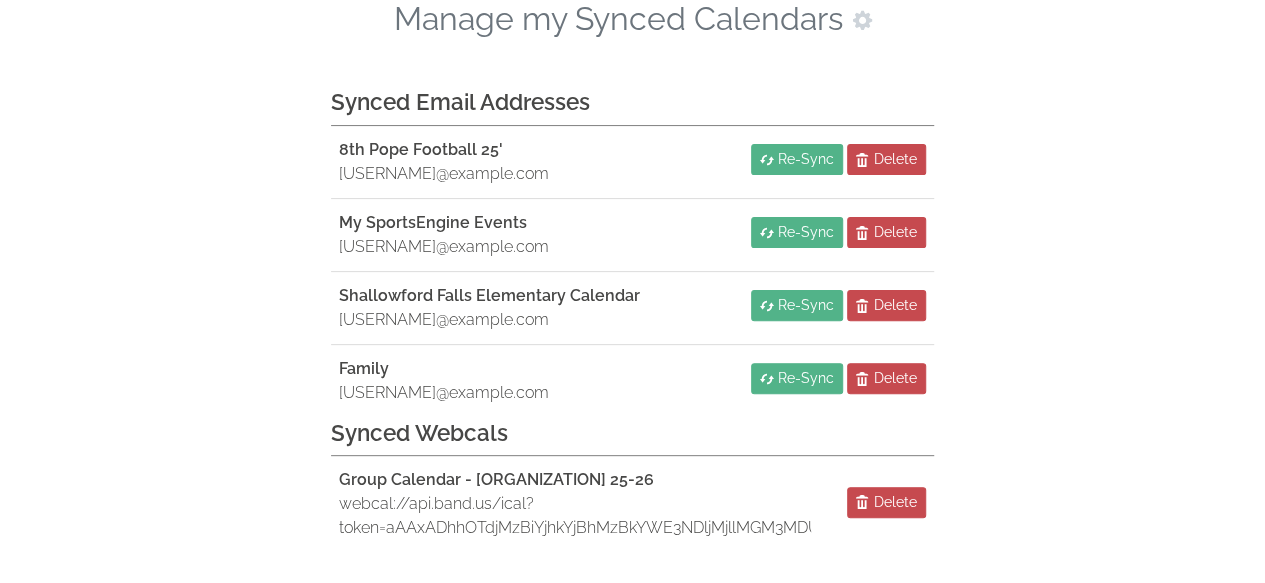 scroll, scrollTop: 238, scrollLeft: 0, axis: vertical 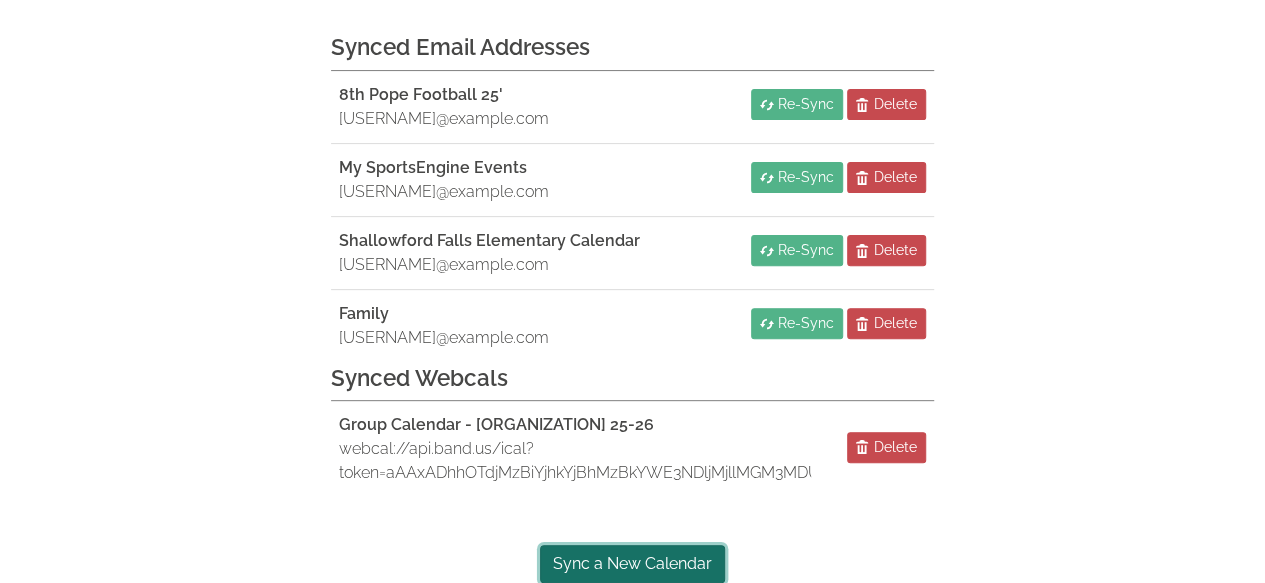 click on "Sync a New Calendar" at bounding box center (632, 564) 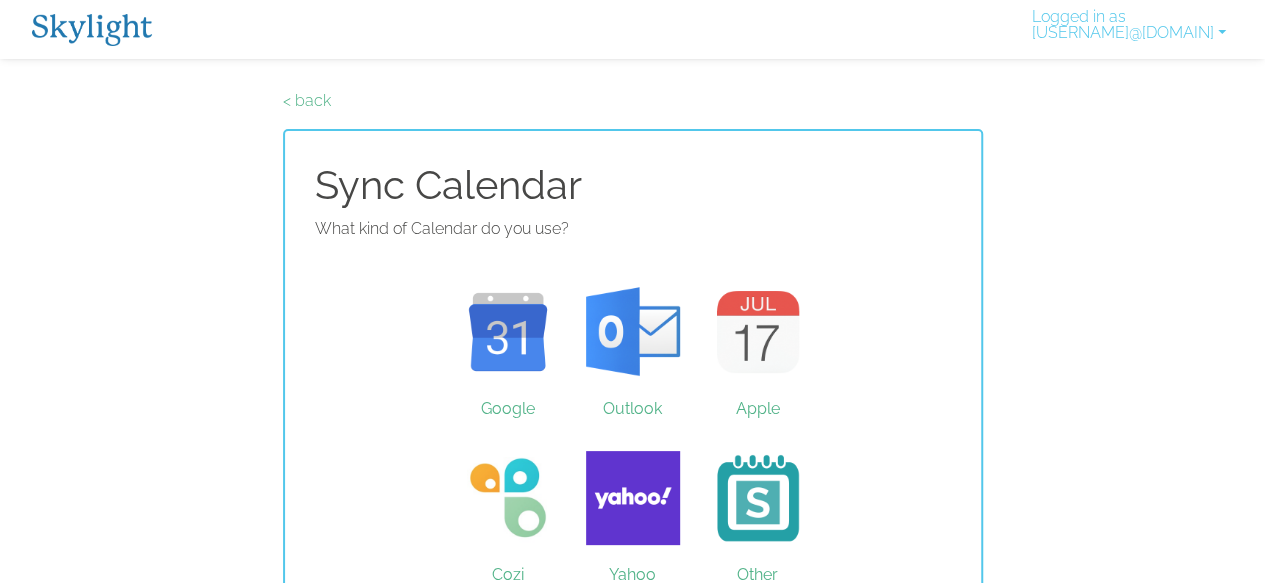 scroll, scrollTop: 38, scrollLeft: 0, axis: vertical 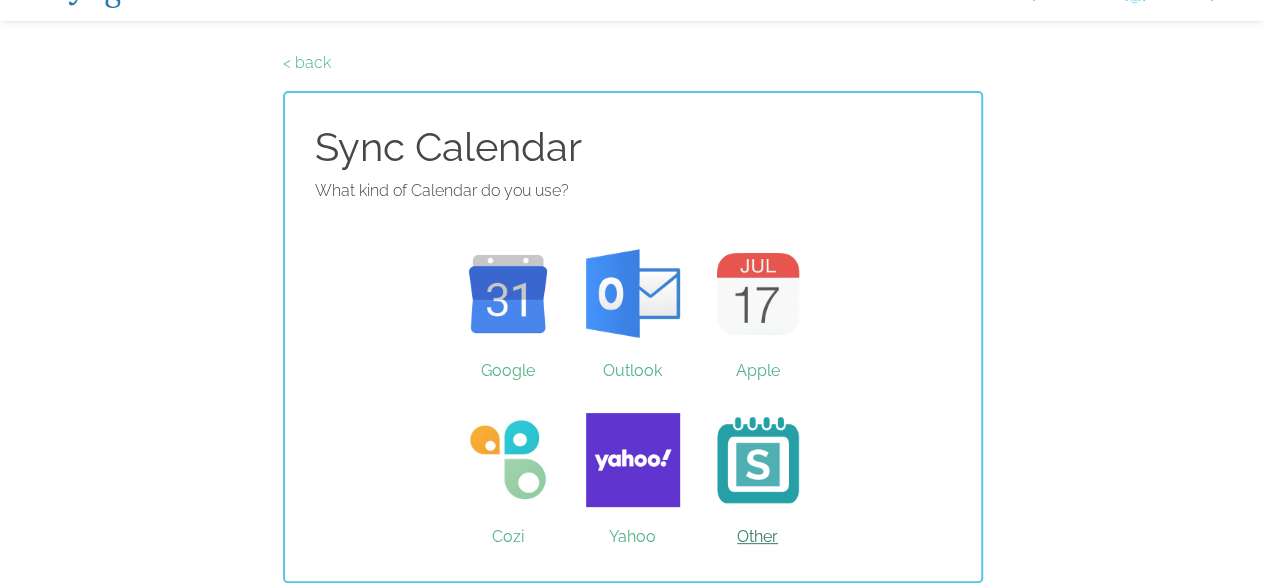 click on "Other" at bounding box center (757, 460) 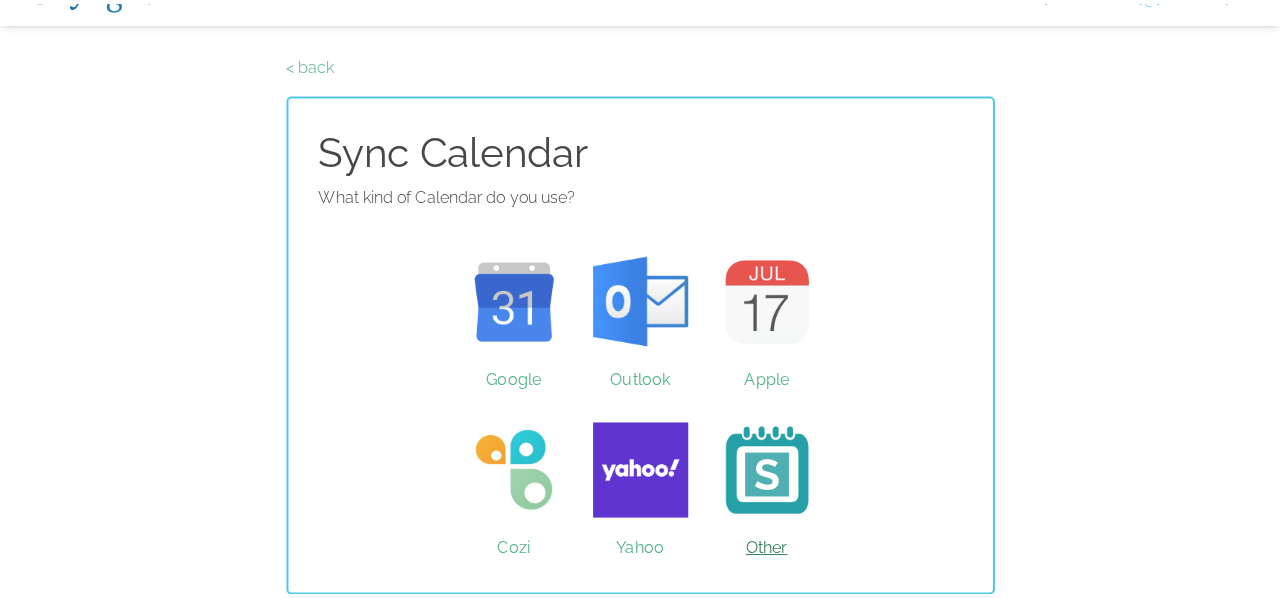 scroll, scrollTop: 0, scrollLeft: 0, axis: both 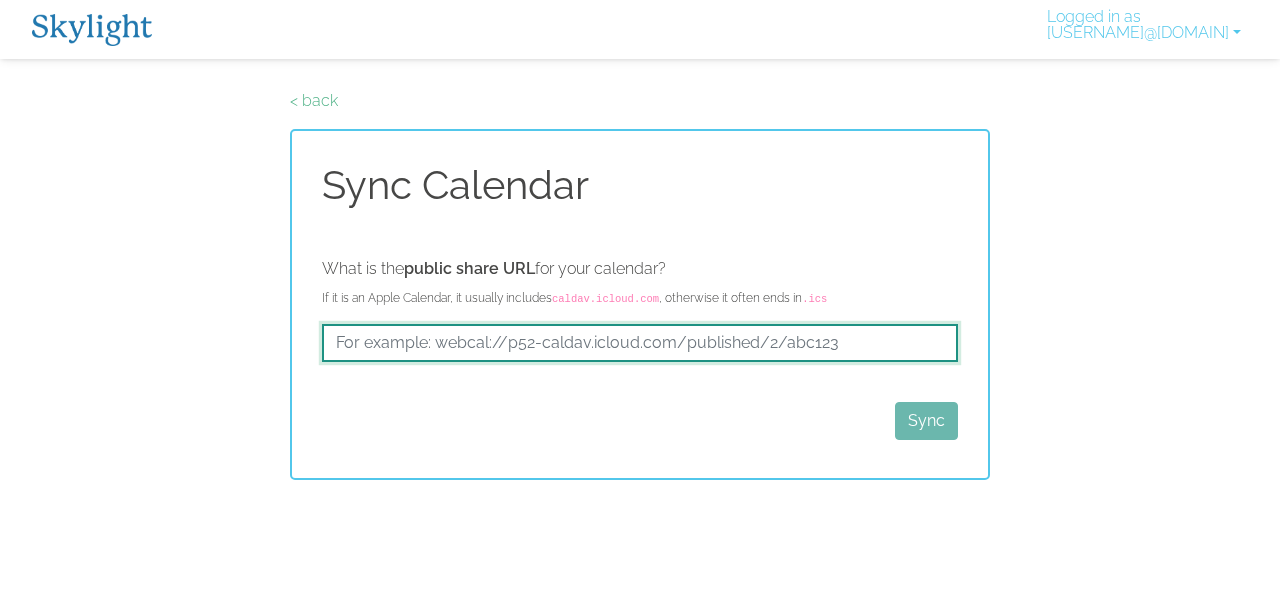 click at bounding box center (640, 343) 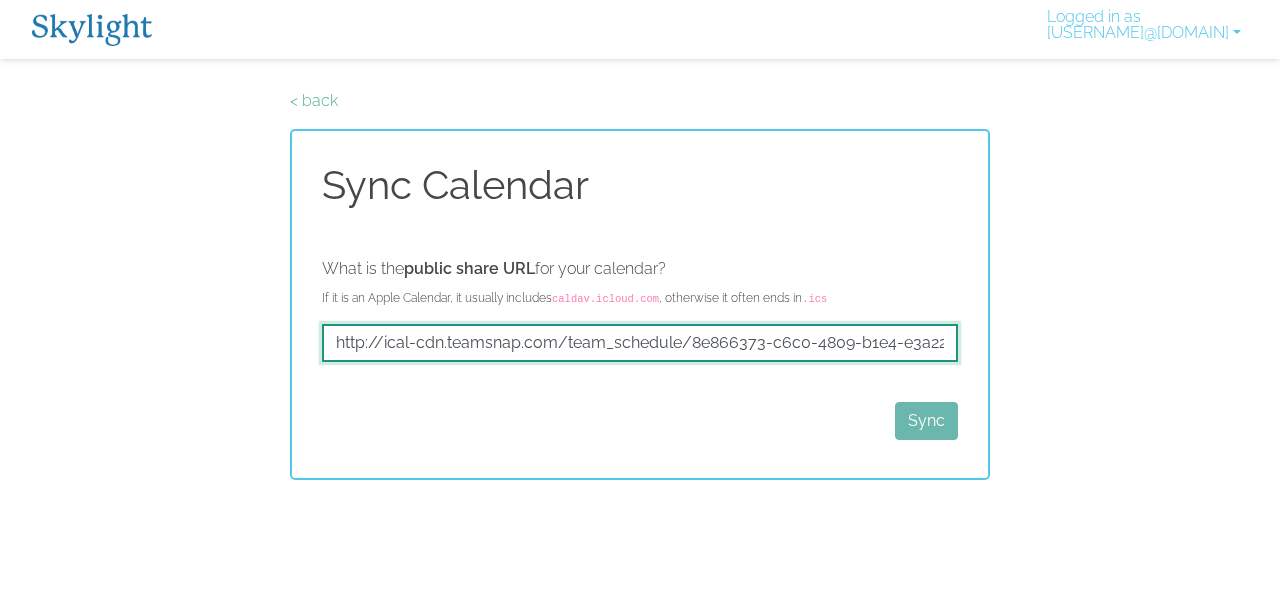 scroll, scrollTop: 0, scrollLeft: 84, axis: horizontal 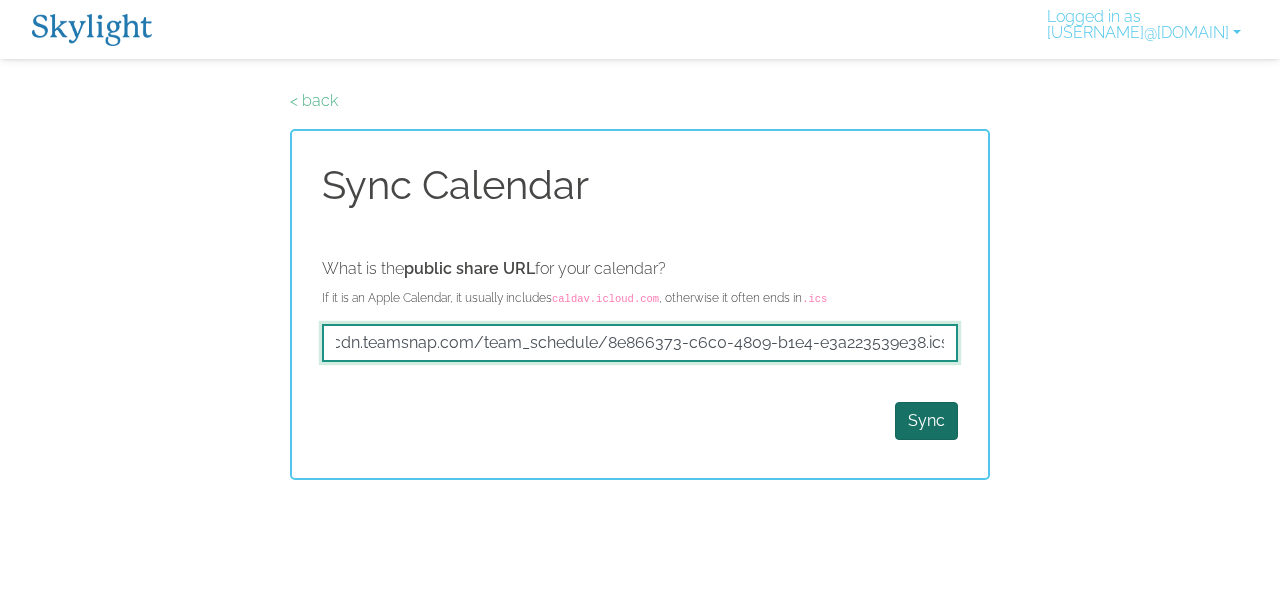type on "http://ical-cdn.teamsnap.com/team_schedule/8e866373-c6c0-4809-b1e4-e3a223539e38.ics" 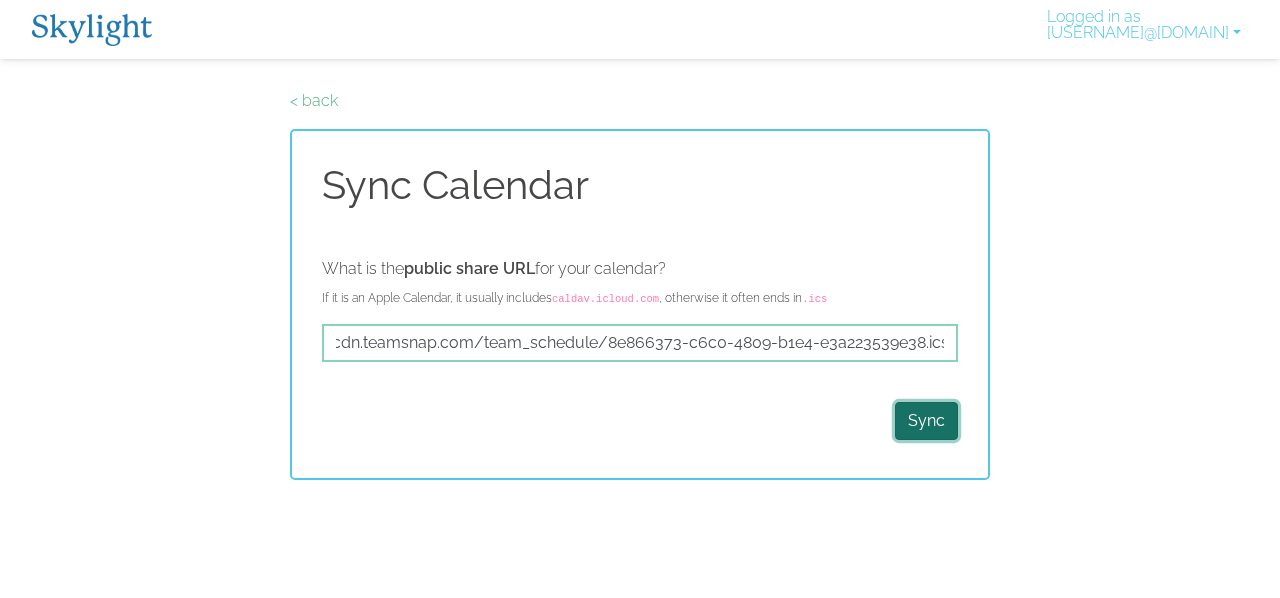 click on "Sync" at bounding box center [926, 421] 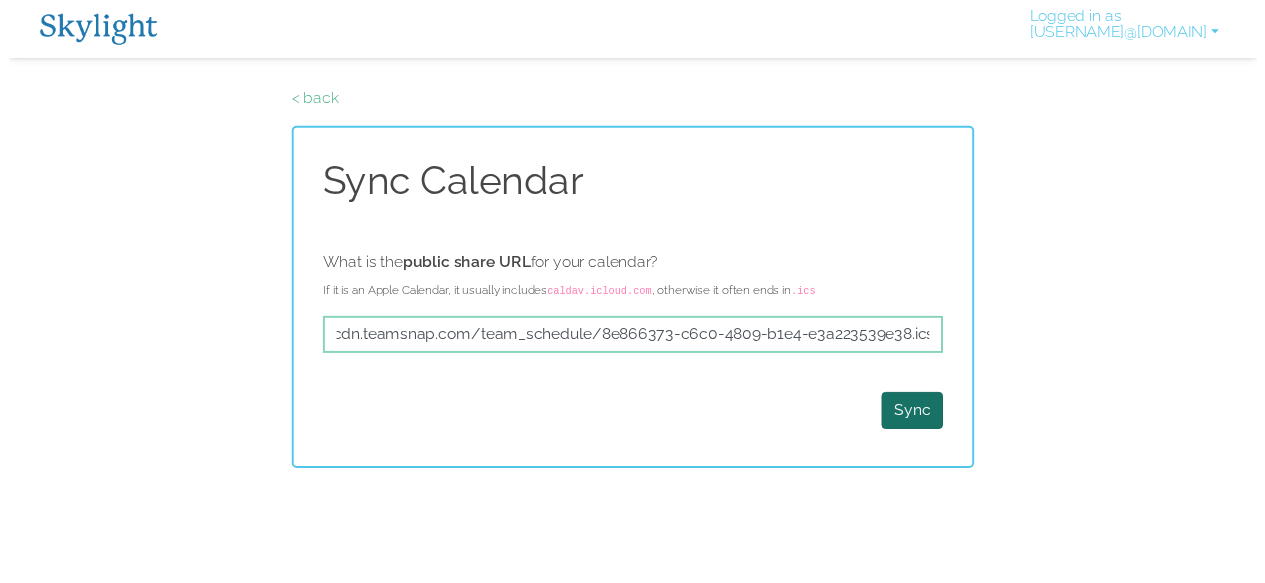 scroll, scrollTop: 0, scrollLeft: 0, axis: both 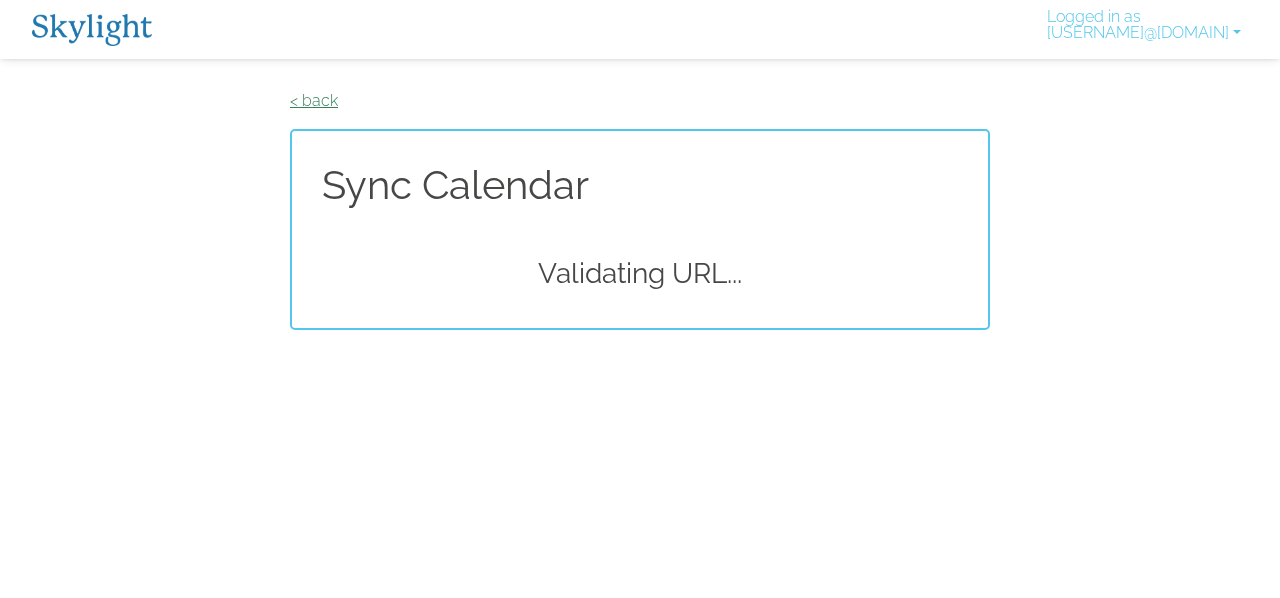 click on "< back" at bounding box center (314, 100) 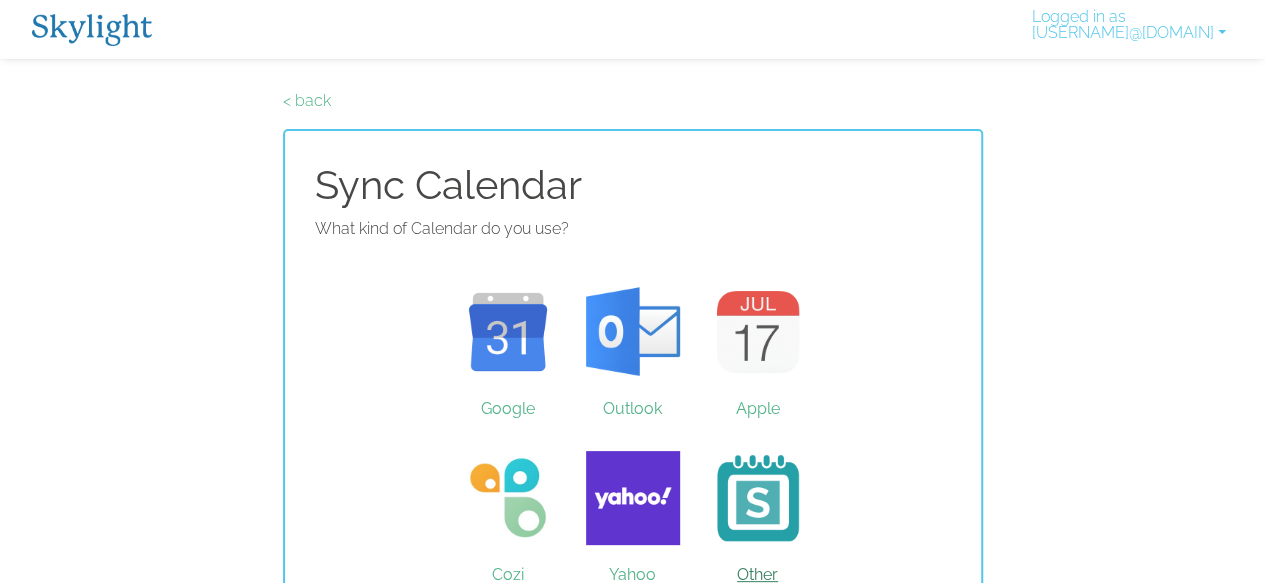 scroll, scrollTop: 38, scrollLeft: 0, axis: vertical 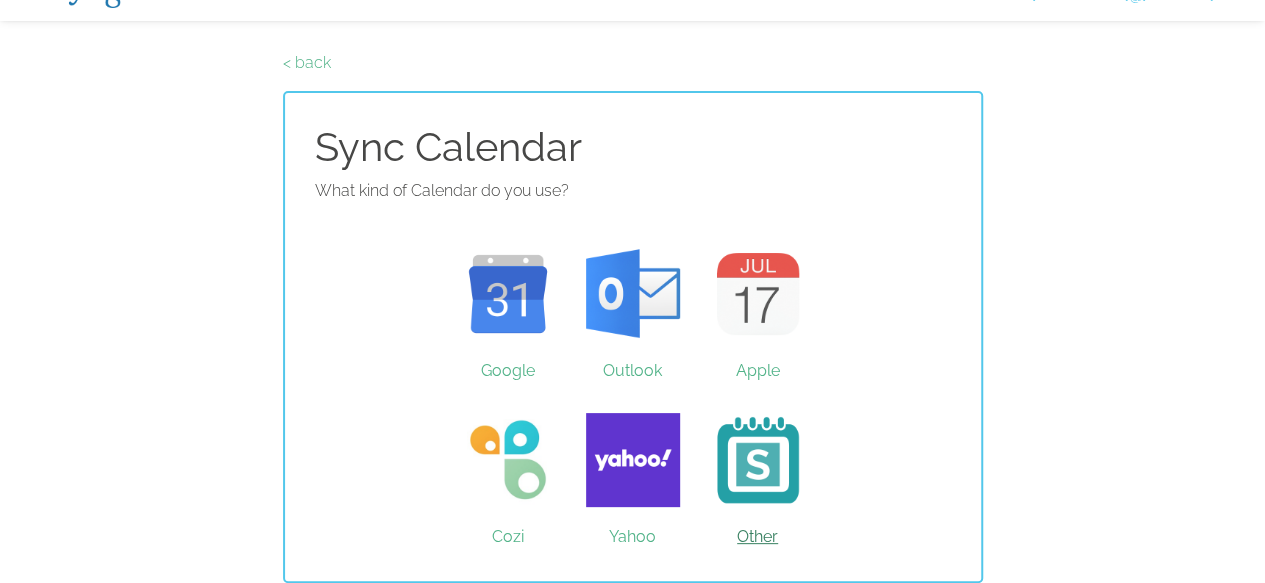 click on "Other" at bounding box center [757, 460] 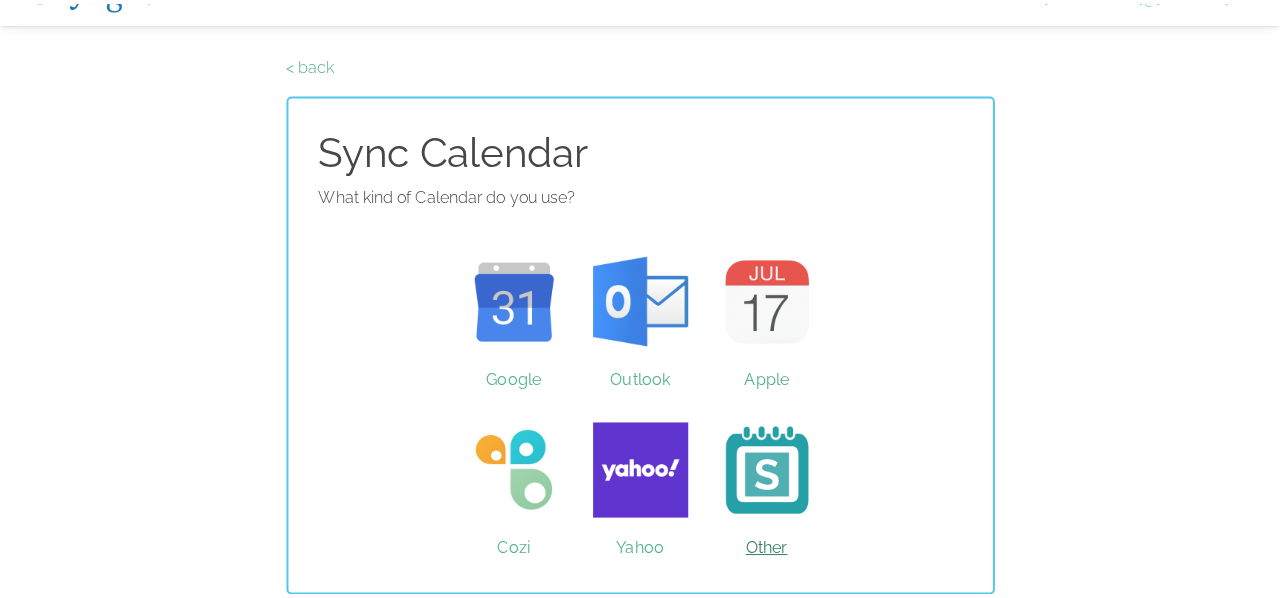 scroll, scrollTop: 0, scrollLeft: 0, axis: both 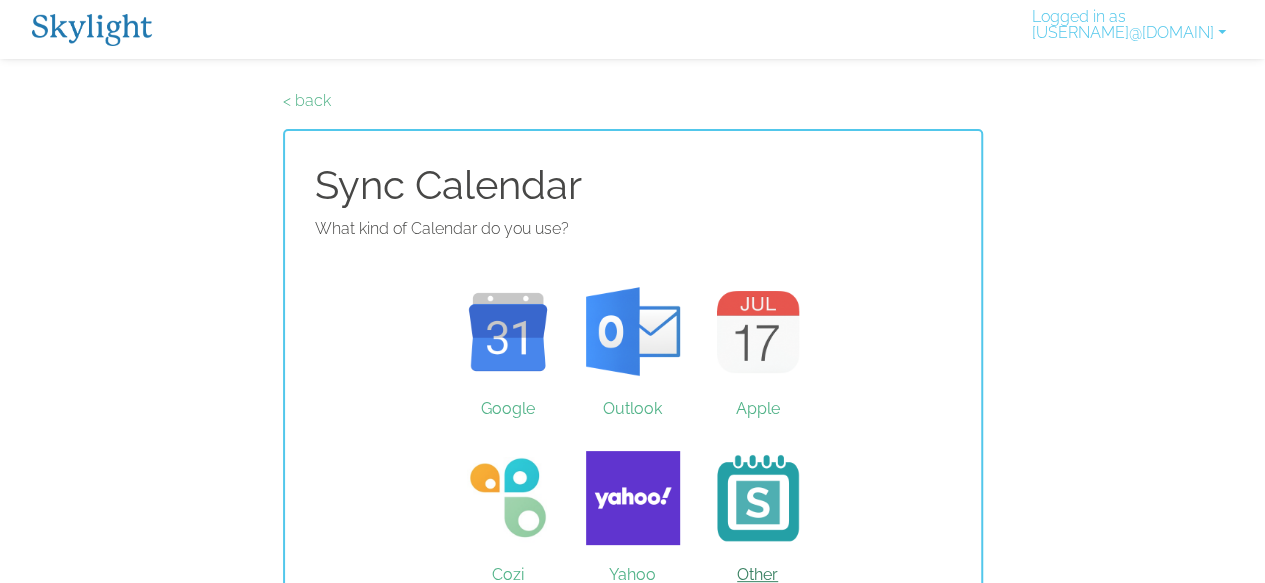 click on "Other" at bounding box center [757, 498] 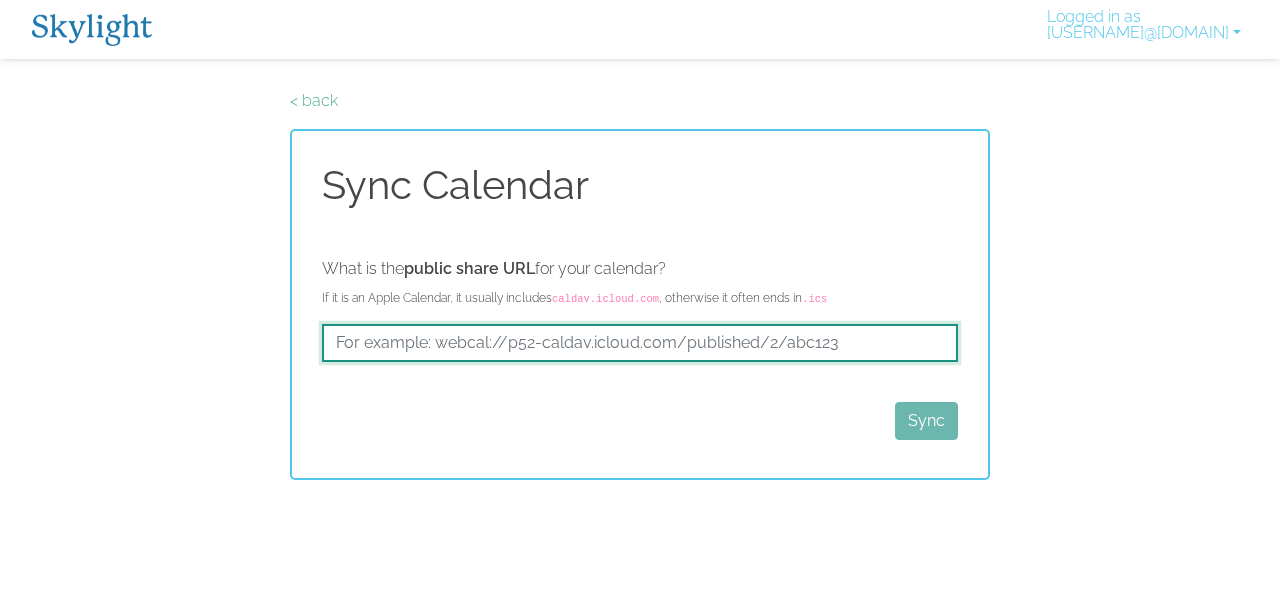drag, startPoint x: 708, startPoint y: 360, endPoint x: 146, endPoint y: 363, distance: 562.008 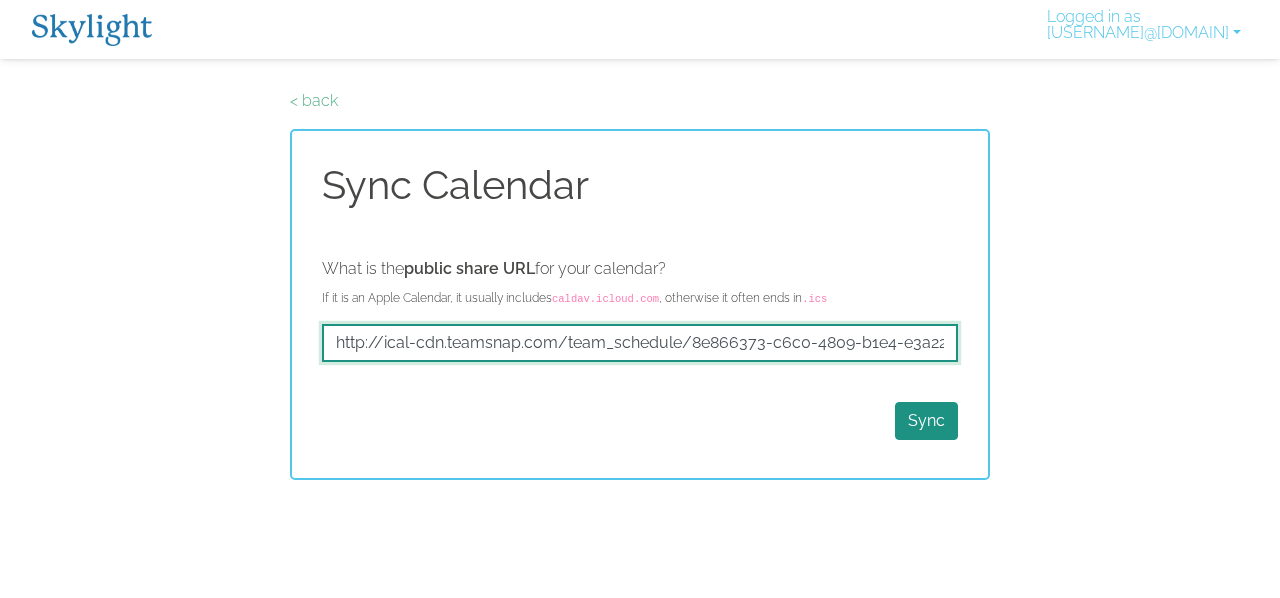 scroll, scrollTop: 0, scrollLeft: 84, axis: horizontal 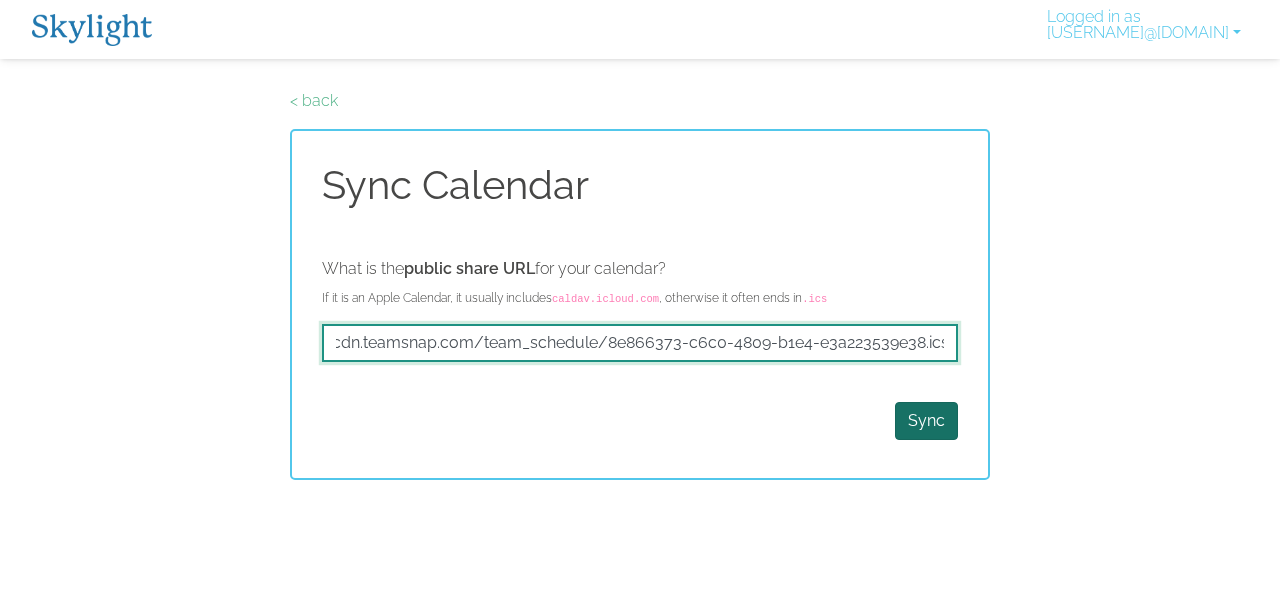 type on "http://ical-cdn.teamsnap.com/team_schedule/8e866373-c6c0-4809-b1e4-e3a223539e38.ics" 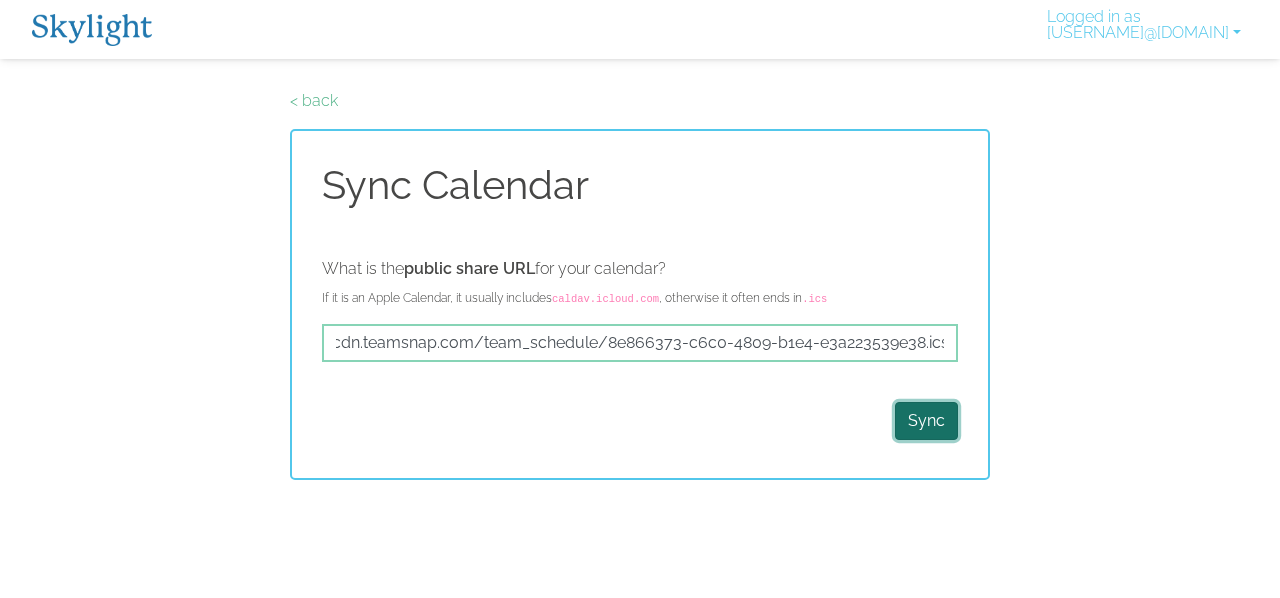 click on "Sync" at bounding box center (926, 421) 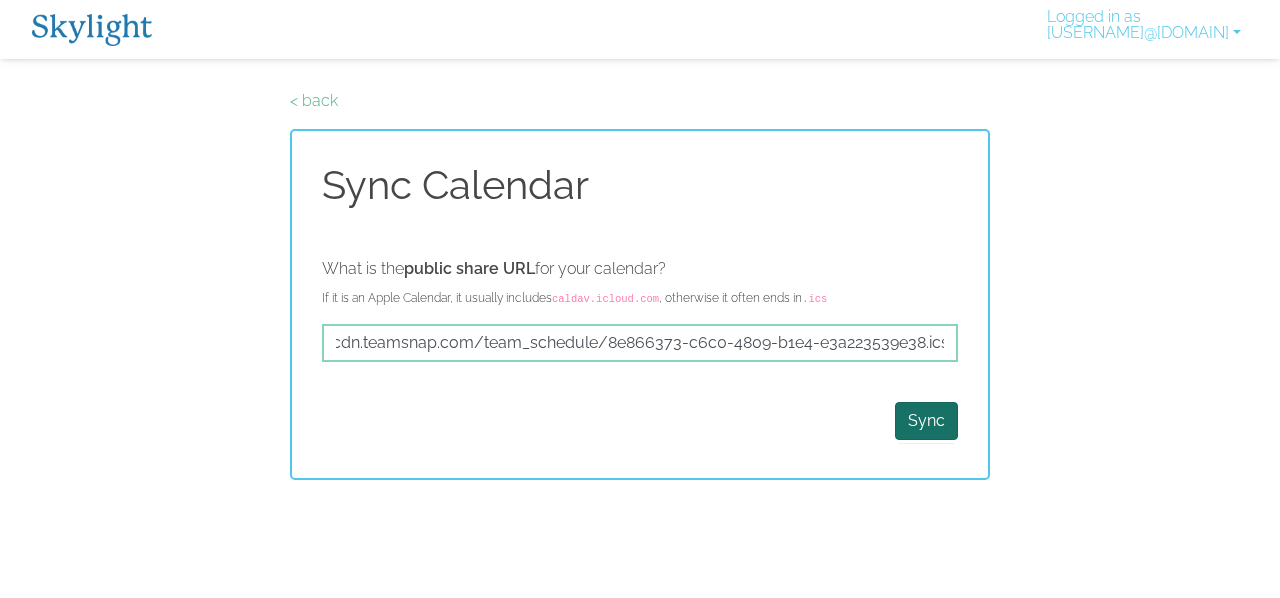 scroll, scrollTop: 0, scrollLeft: 0, axis: both 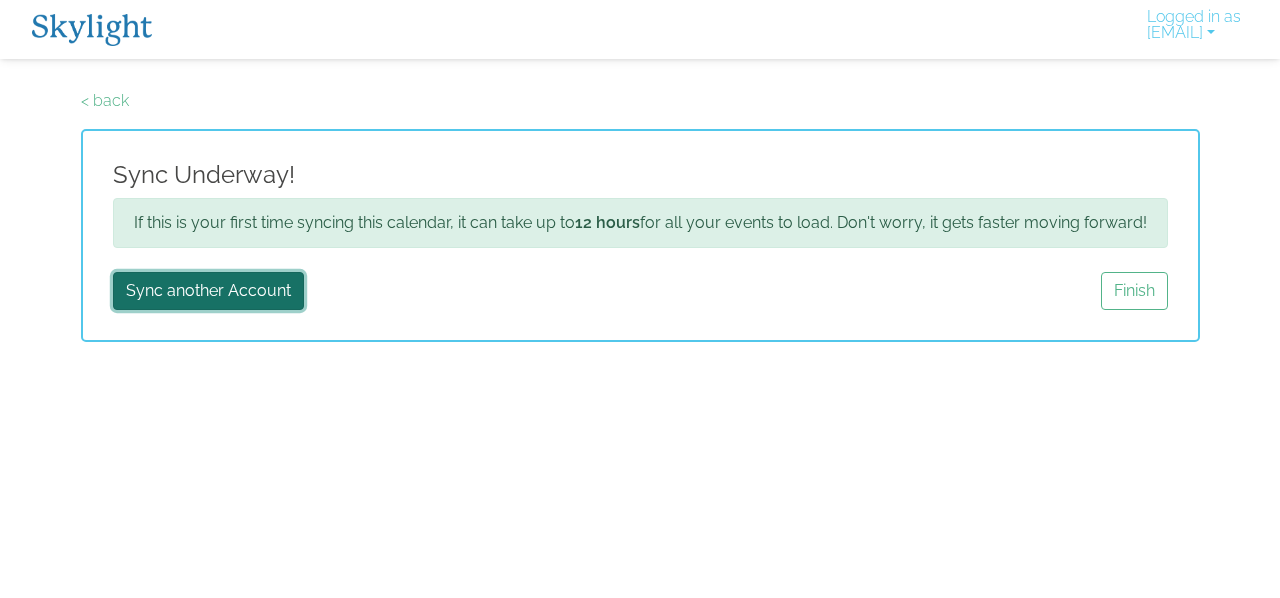 click on "Sync another Account" at bounding box center (208, 291) 